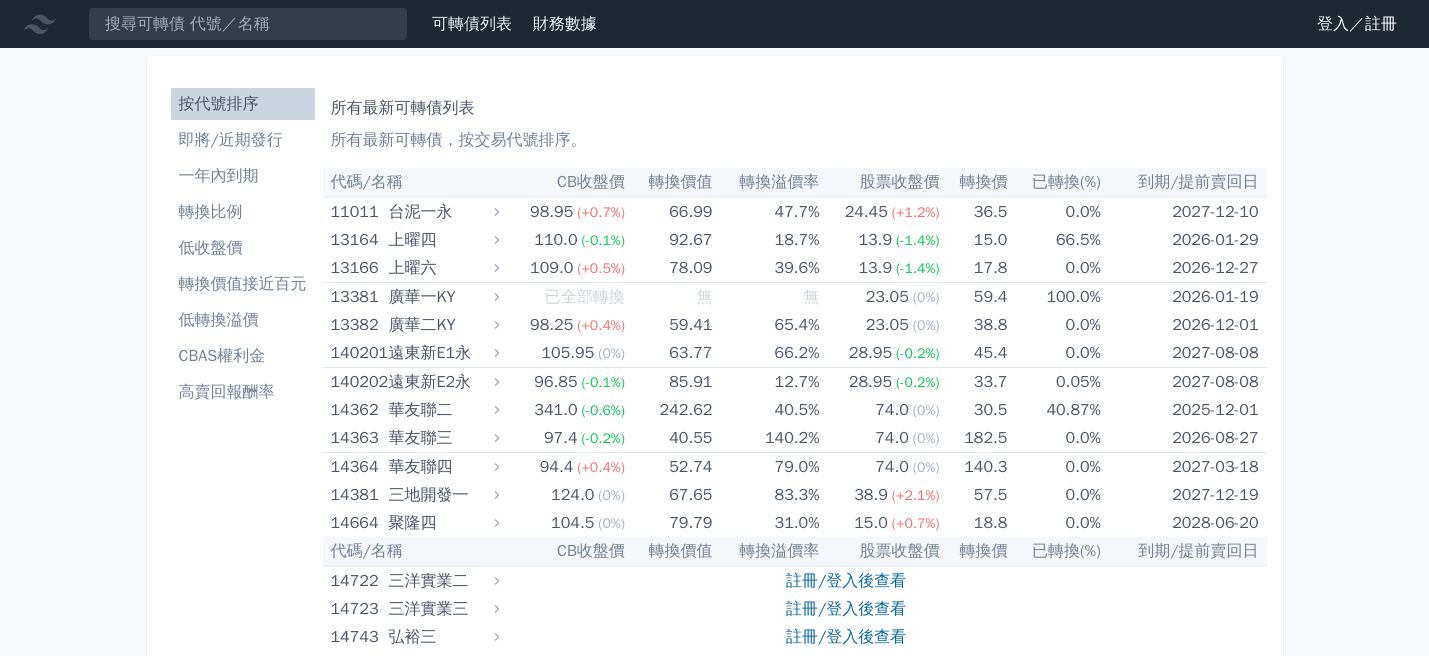 scroll, scrollTop: 0, scrollLeft: 0, axis: both 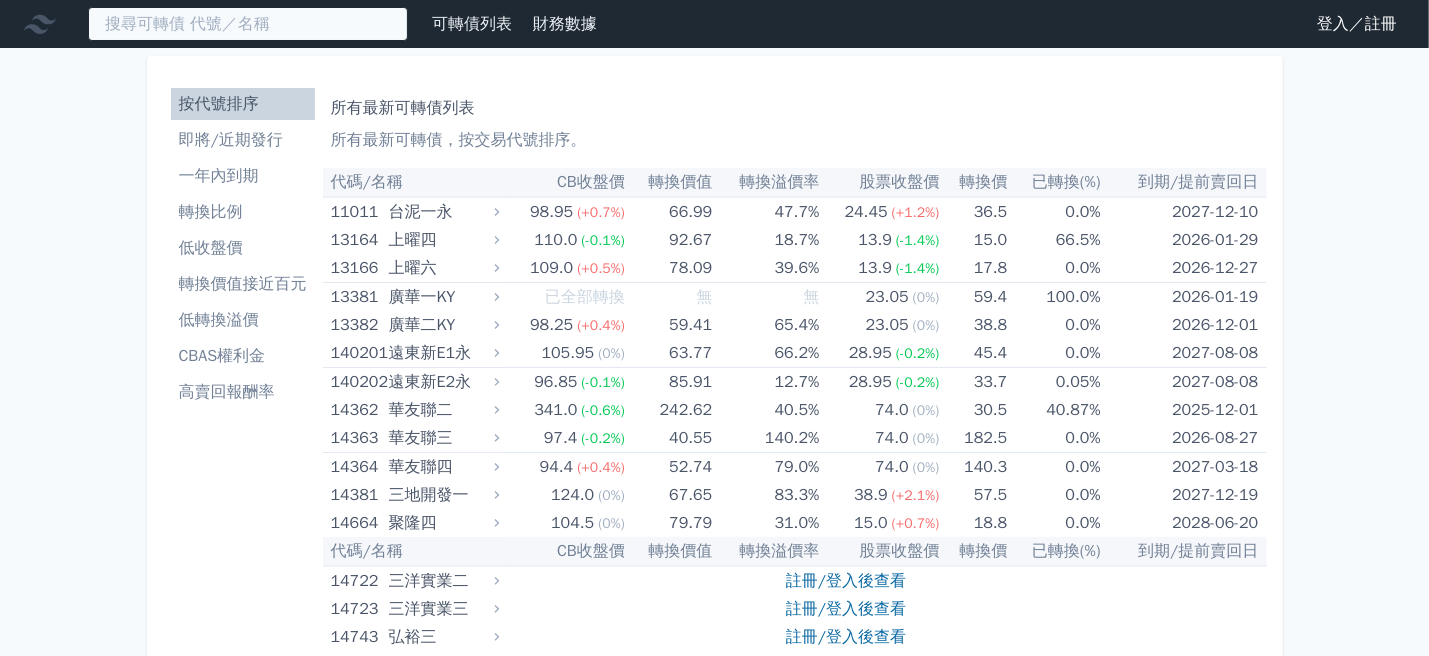 click at bounding box center (248, 24) 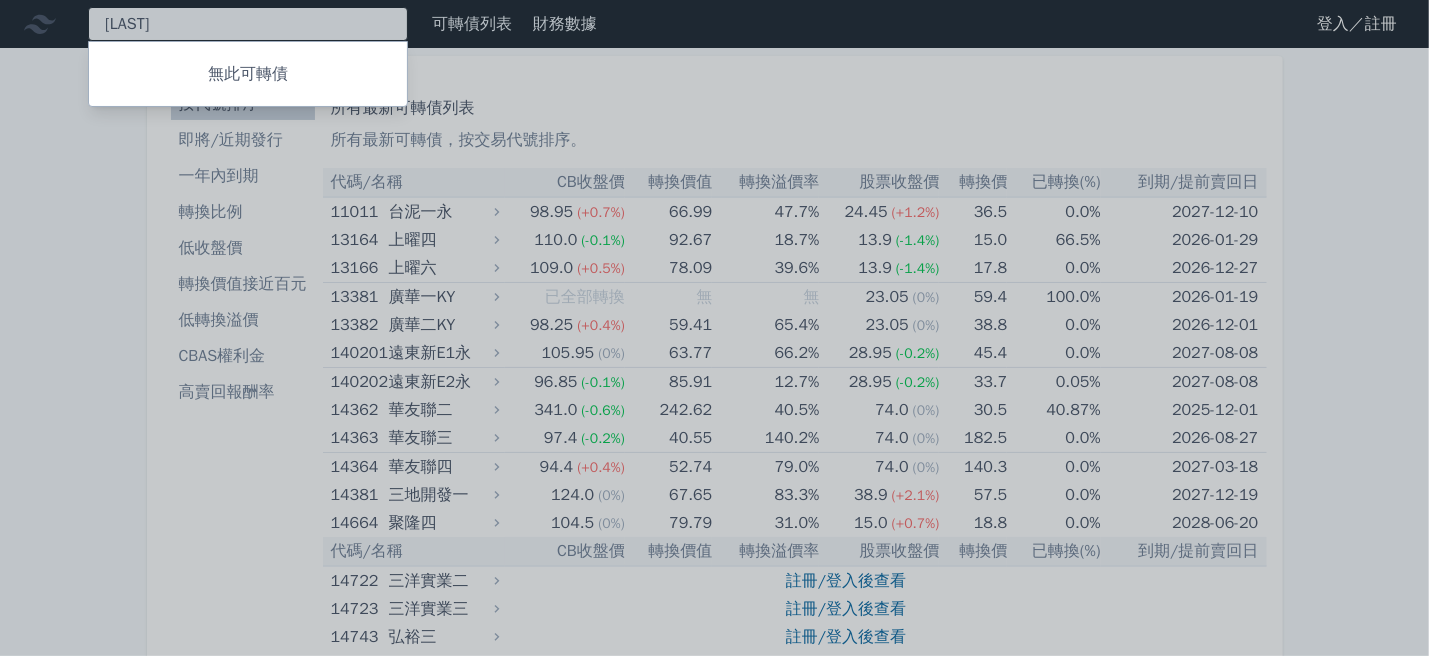 type on "新至陞" 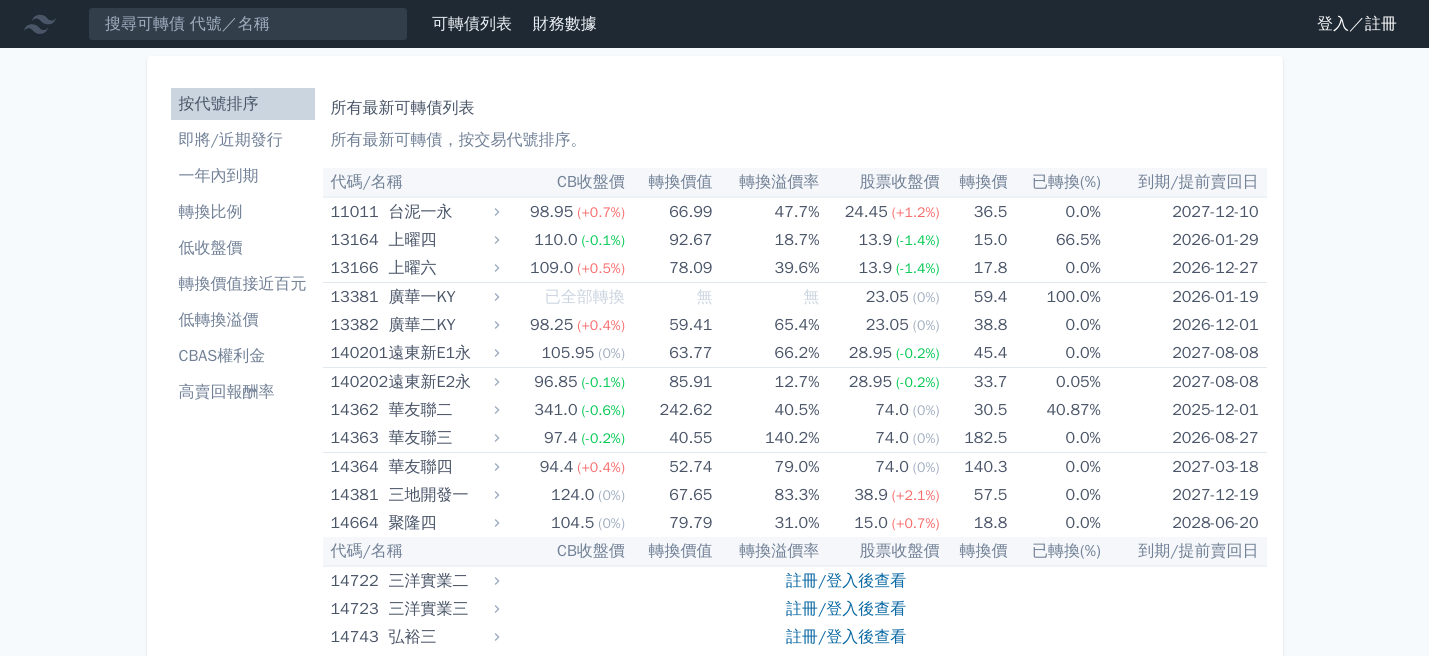 scroll, scrollTop: 0, scrollLeft: 0, axis: both 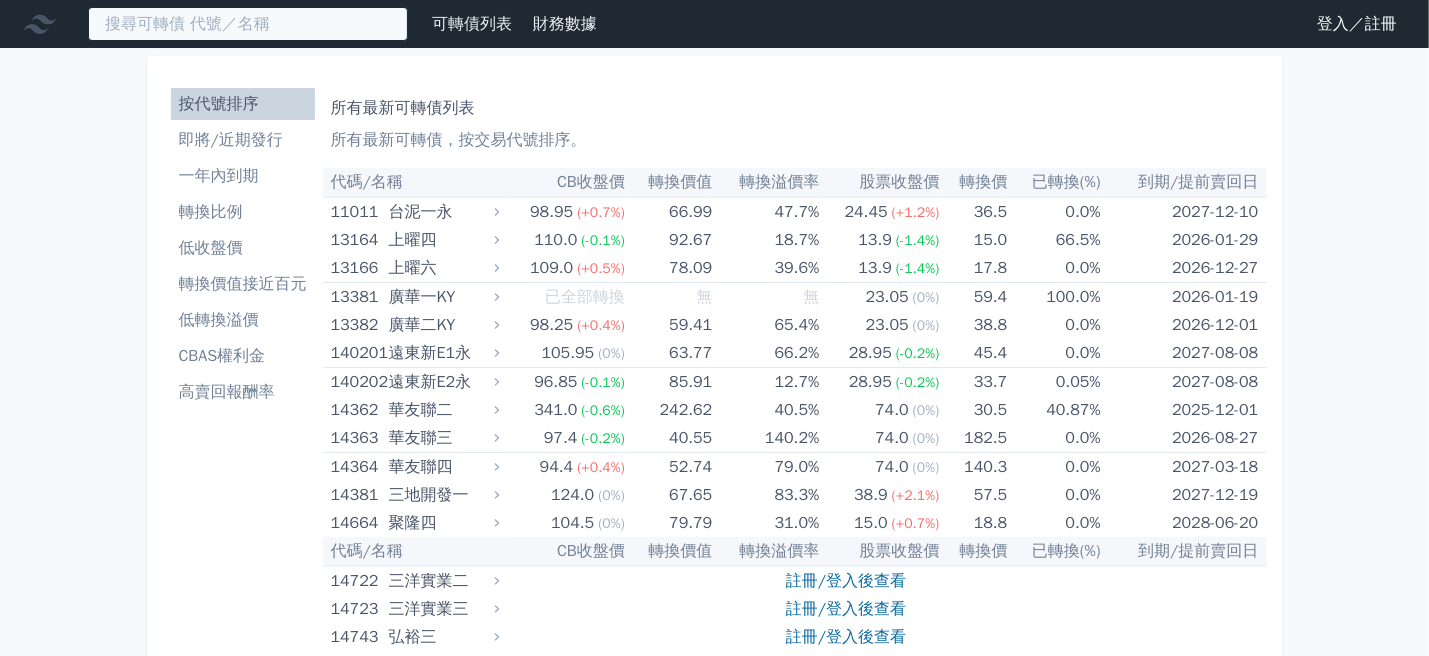 click at bounding box center [248, 24] 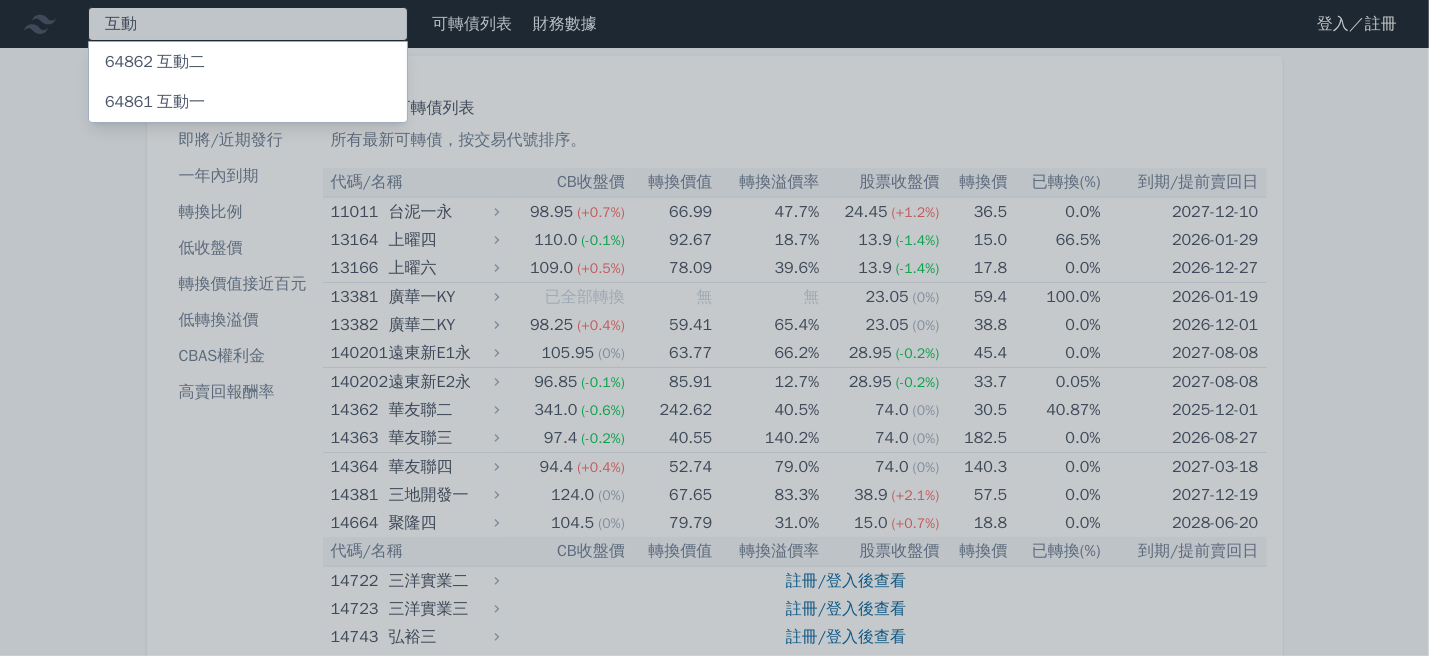 type on "互動" 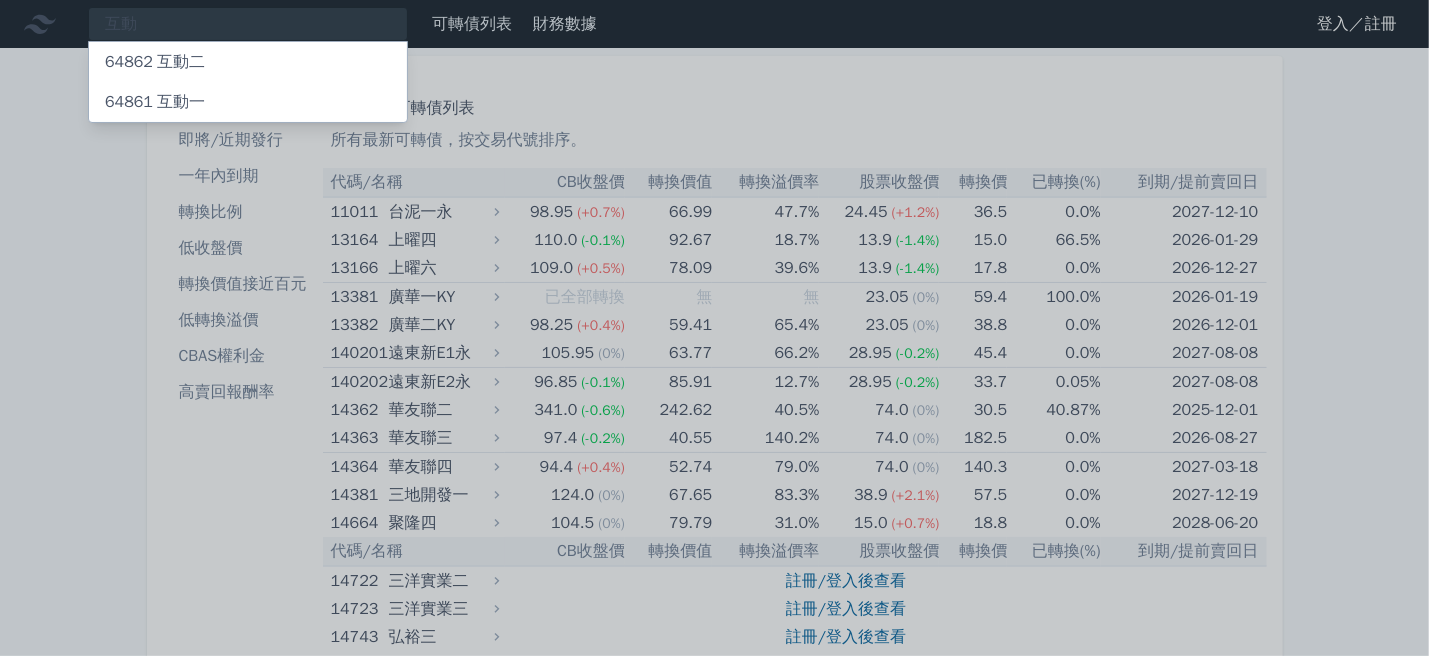 click on "64862 互動二" at bounding box center (248, 62) 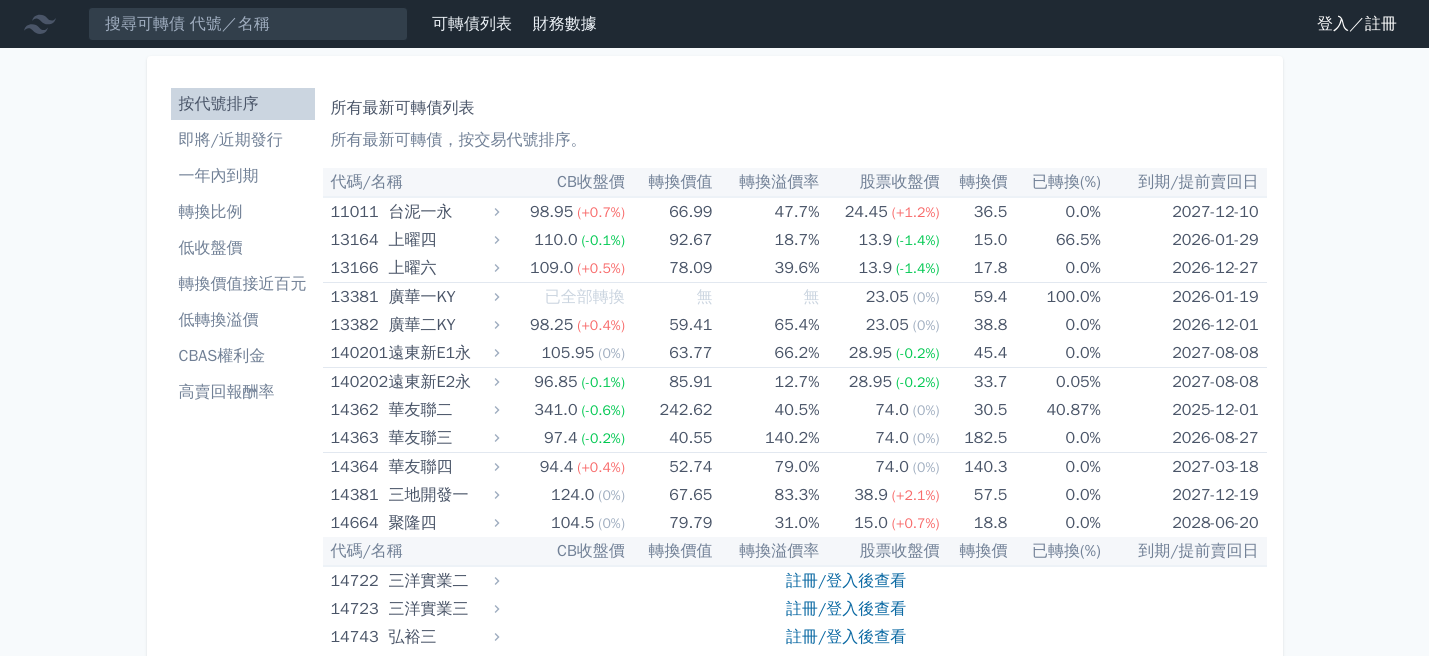 scroll, scrollTop: 0, scrollLeft: 0, axis: both 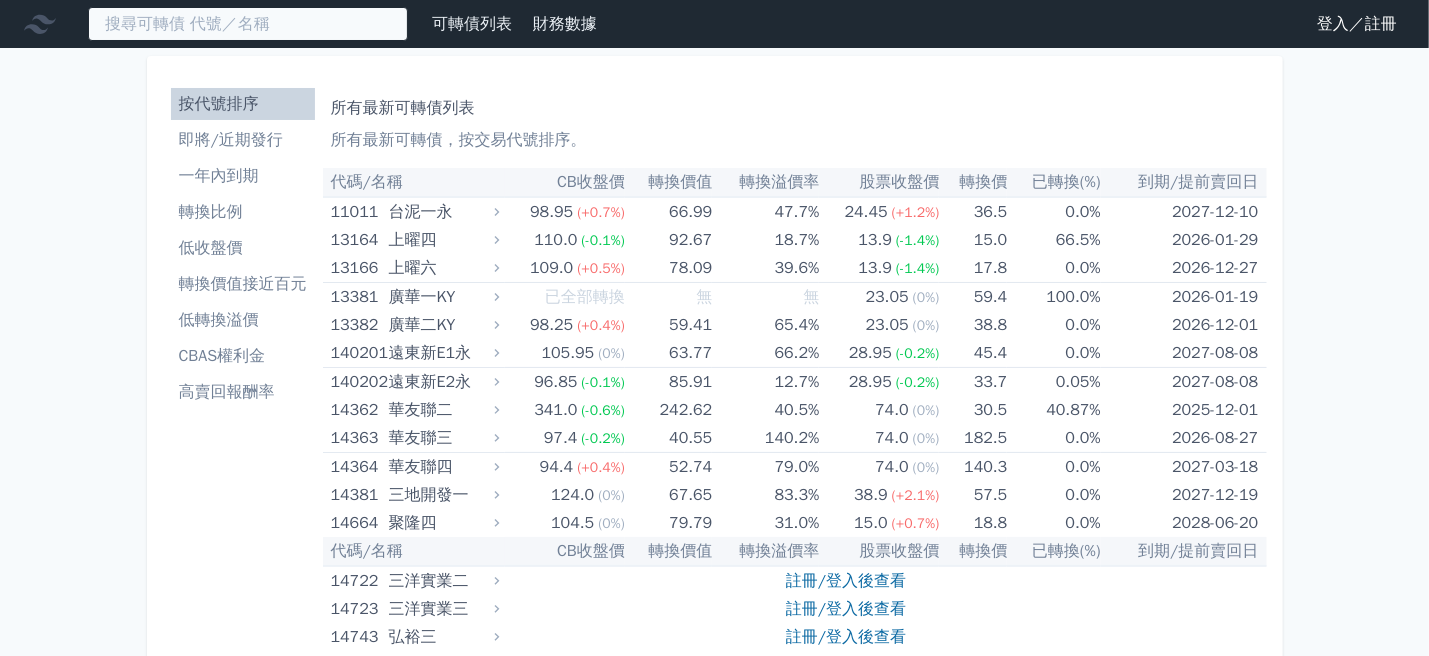 click at bounding box center (248, 24) 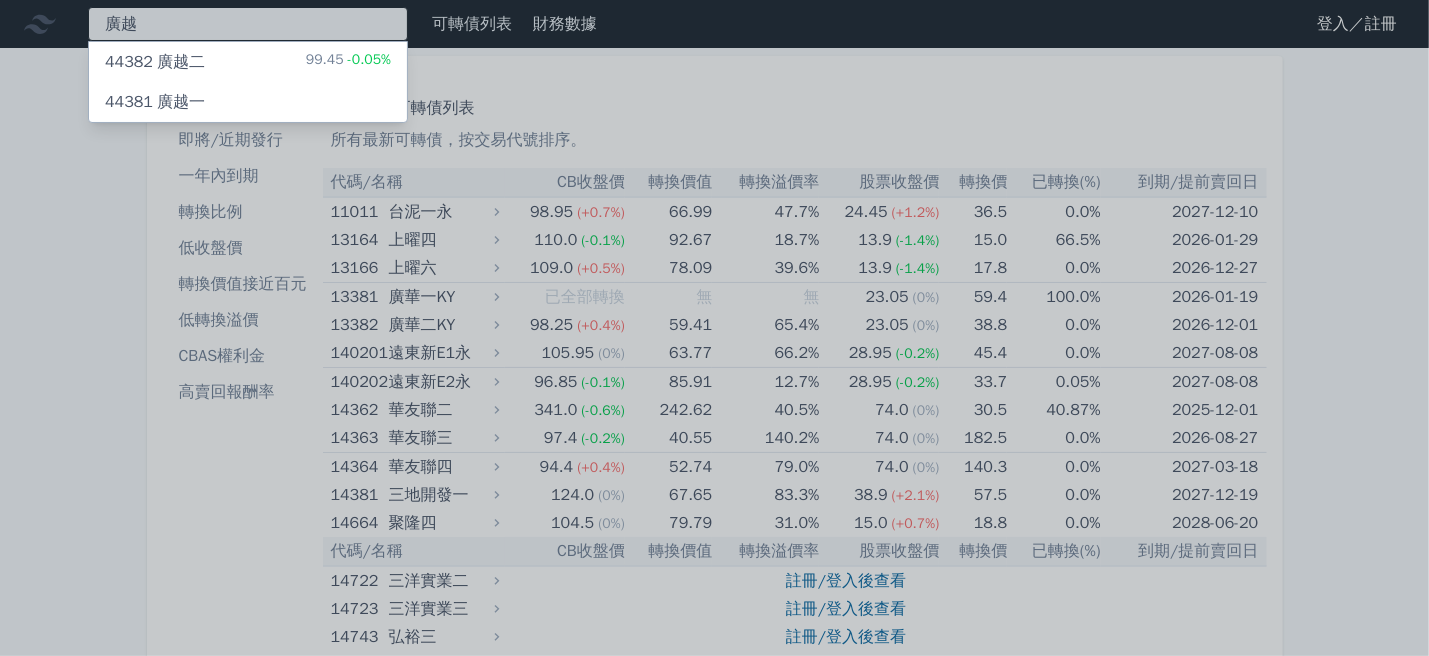 type on "廣越" 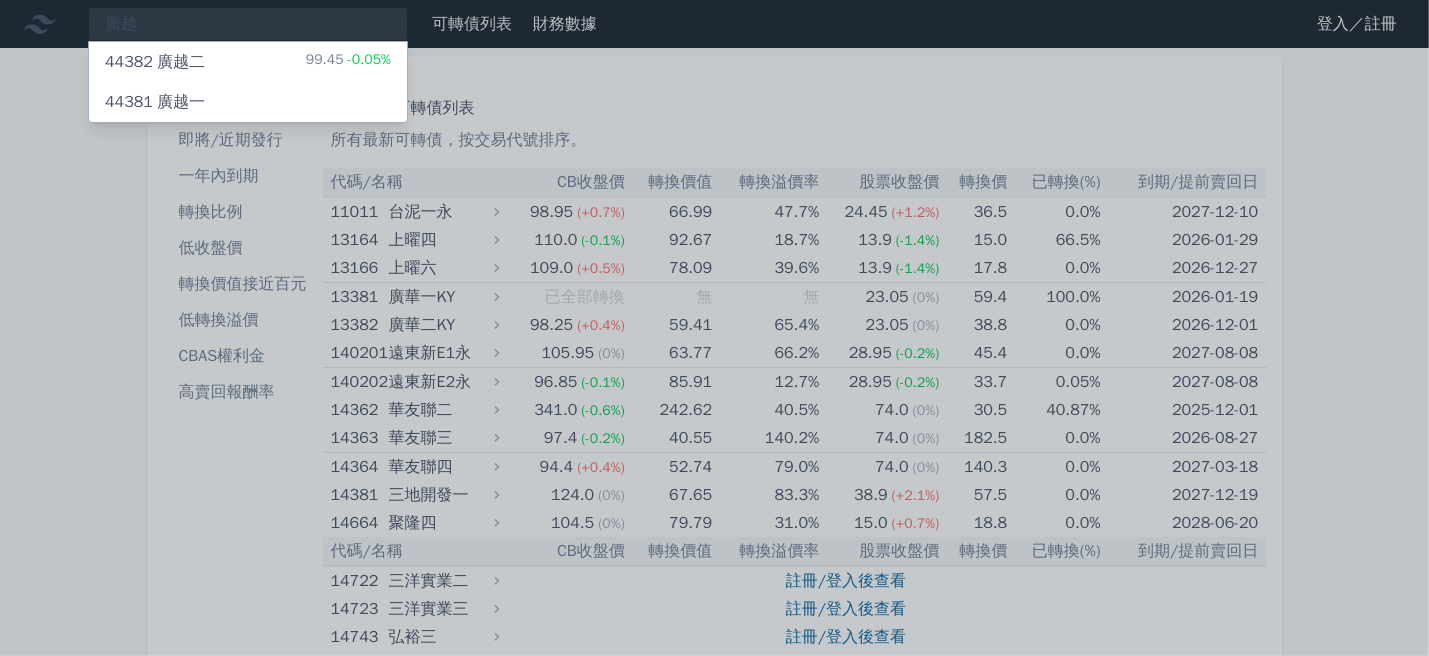 click on "44382 廣越二
99.45 -0.05%" at bounding box center [248, 62] 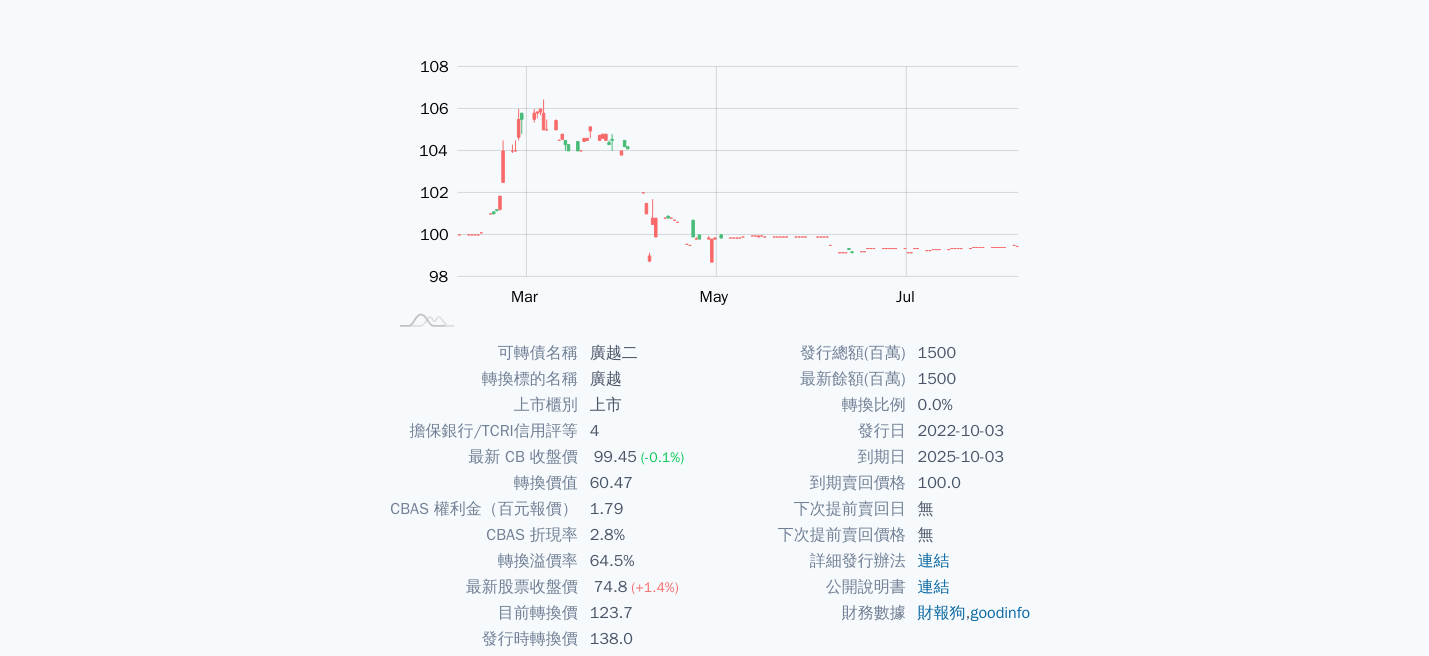 scroll, scrollTop: 269, scrollLeft: 0, axis: vertical 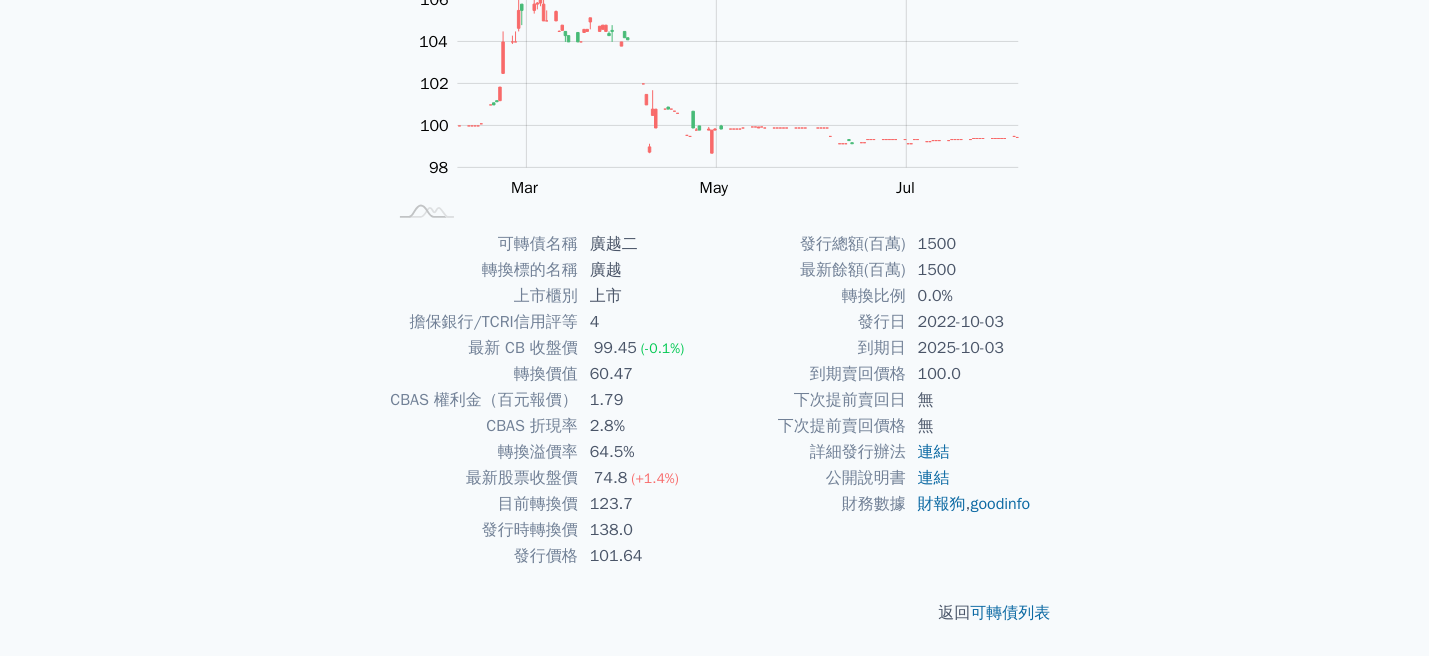 drag, startPoint x: 595, startPoint y: 379, endPoint x: 609, endPoint y: 377, distance: 14.142136 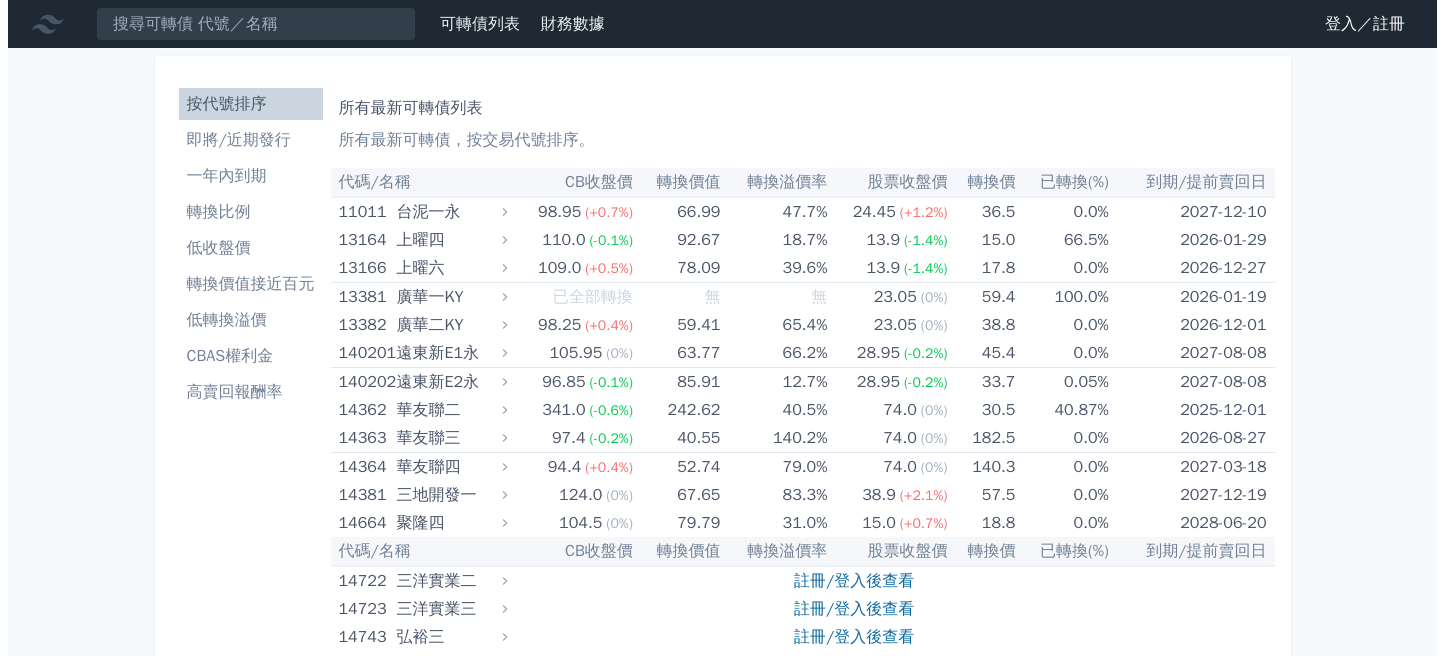 scroll, scrollTop: 0, scrollLeft: 0, axis: both 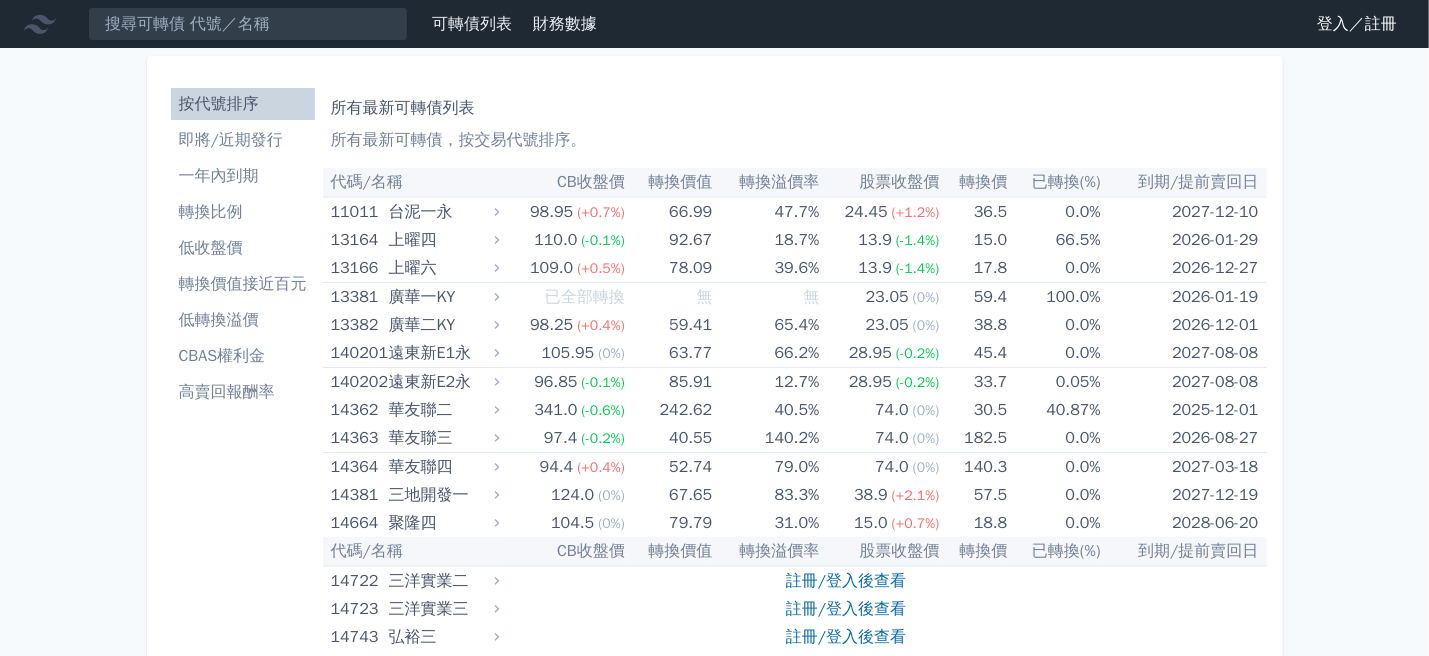 click on "登入／註冊" at bounding box center [1357, 24] 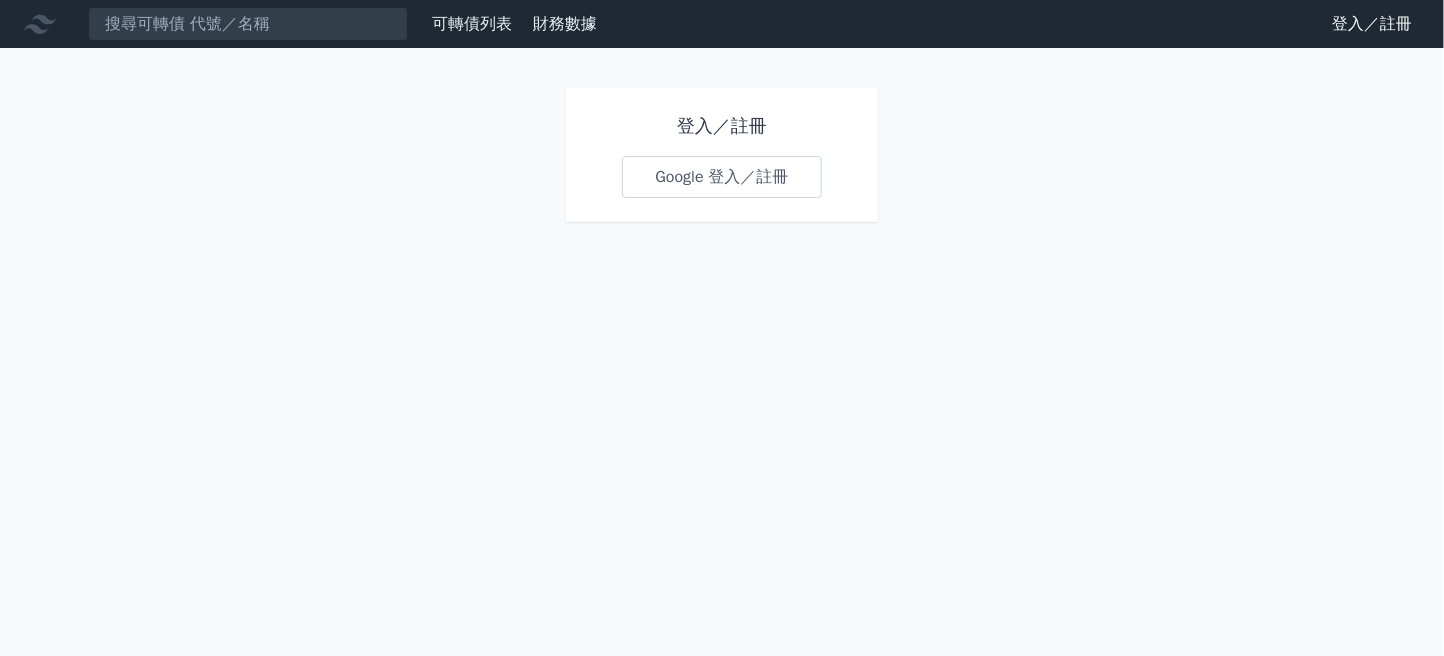 click on "Google 登入／註冊" at bounding box center (721, 177) 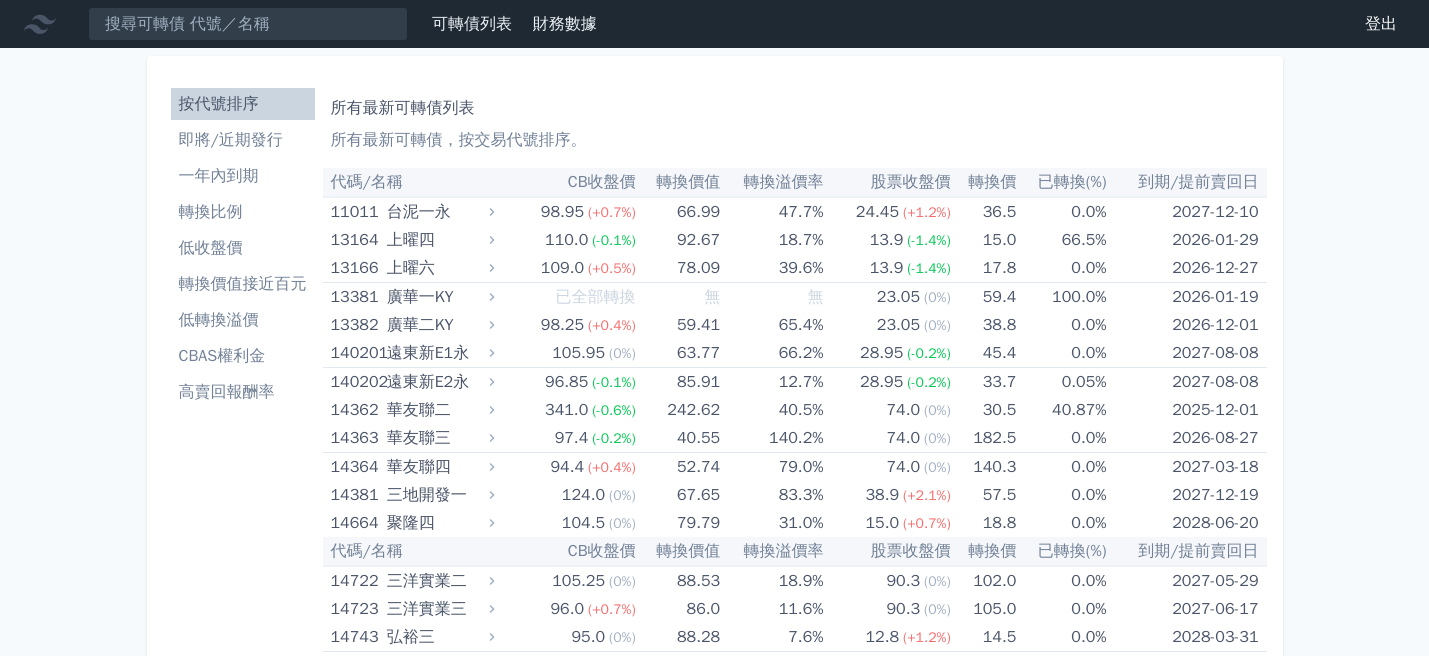 scroll, scrollTop: 0, scrollLeft: 0, axis: both 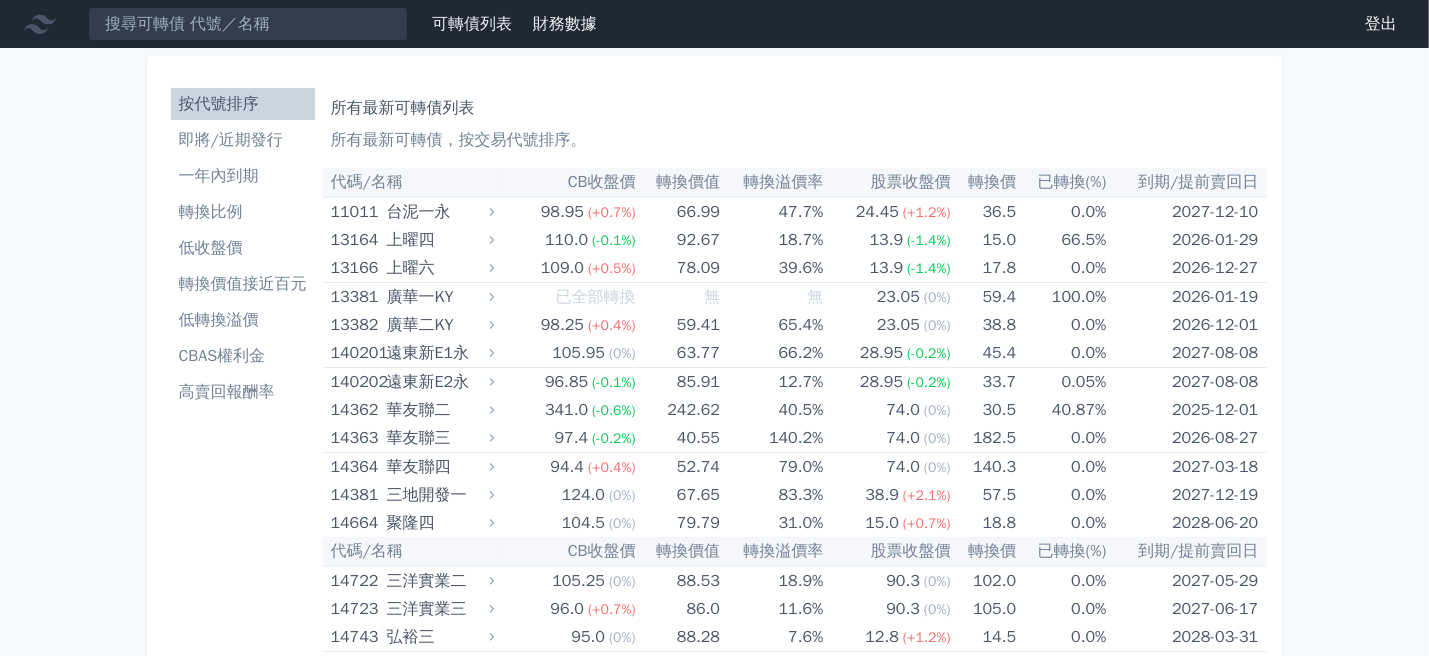 click on "轉換價值接近百元" at bounding box center [243, 284] 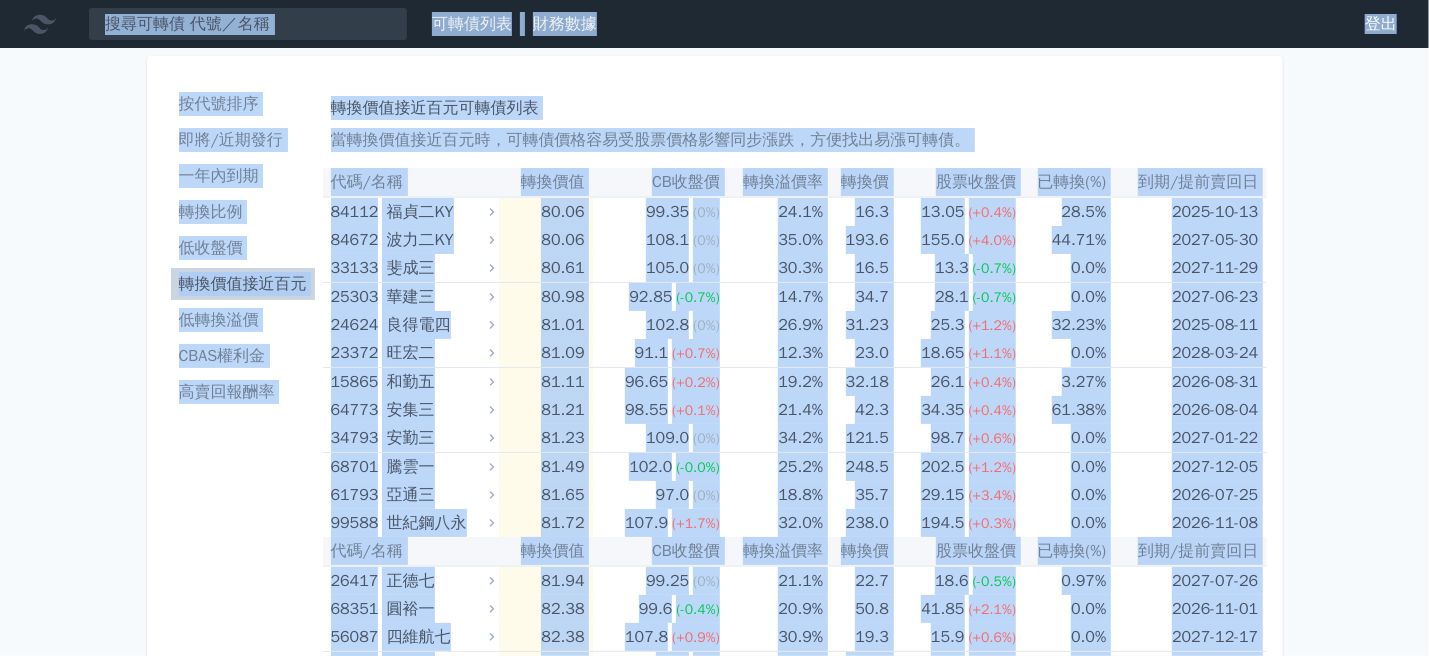 click on "當轉換價值接近百元時，可轉債價格容易受股票價格影響同步漲跌，方便找出易漲可轉債。" at bounding box center [795, 140] 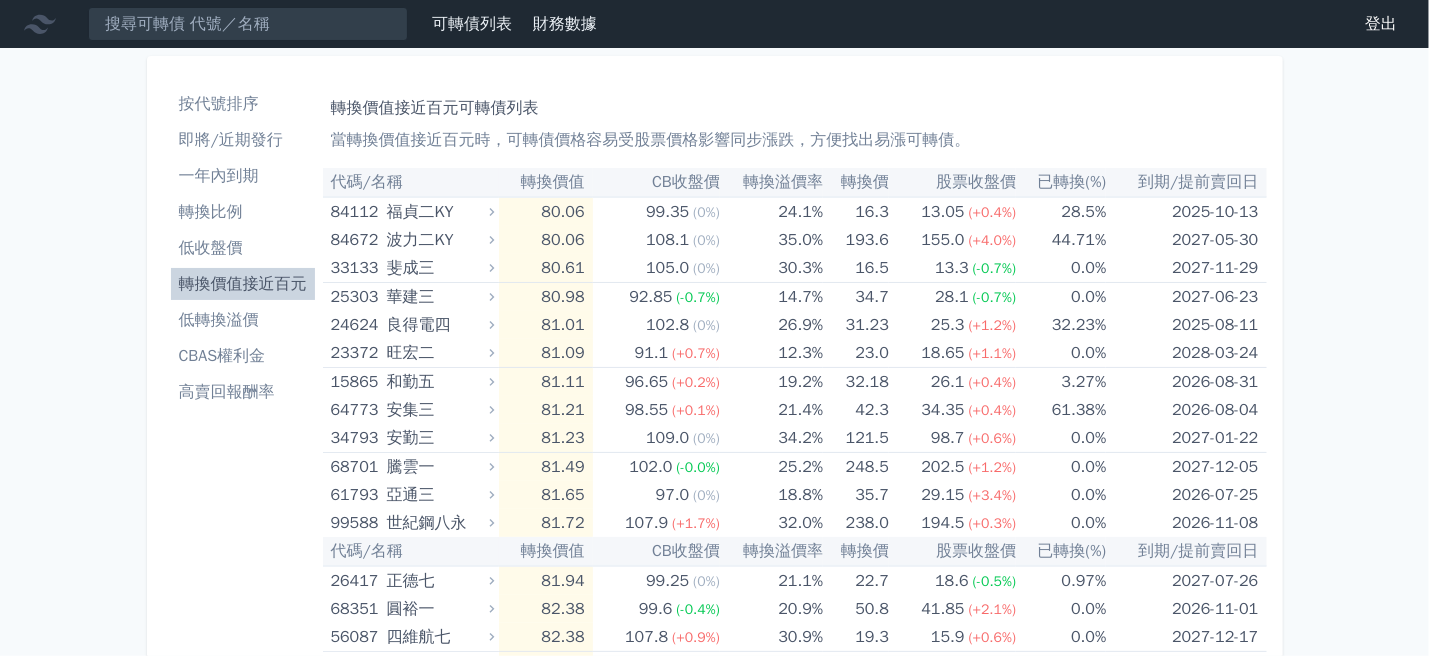 click on "Copy to Clipboard To Google Sheets More options ×" at bounding box center (714, 4989) 